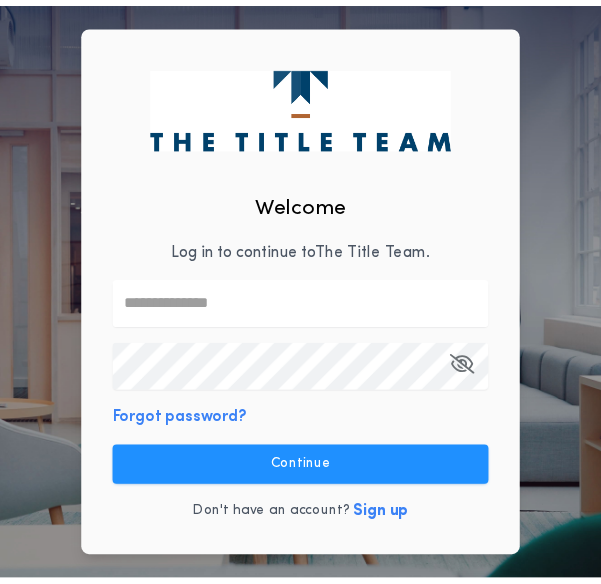 scroll, scrollTop: 0, scrollLeft: 0, axis: both 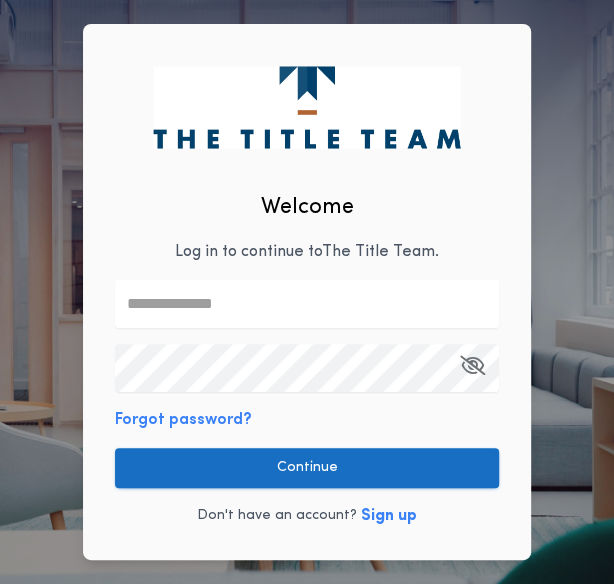 type on "**********" 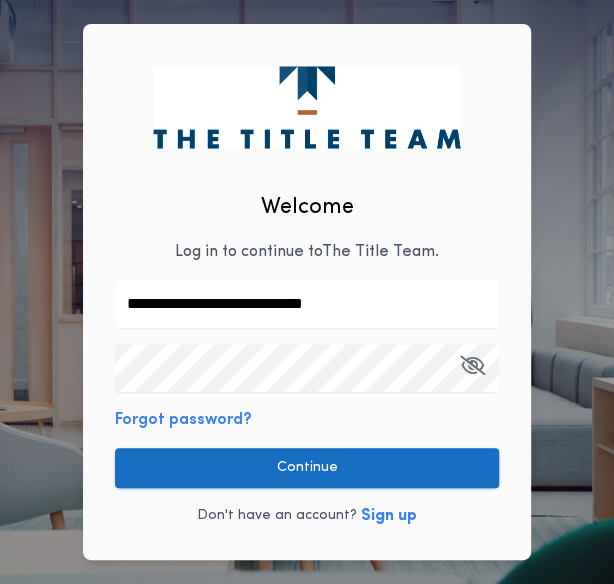 click on "Continue" at bounding box center [307, 468] 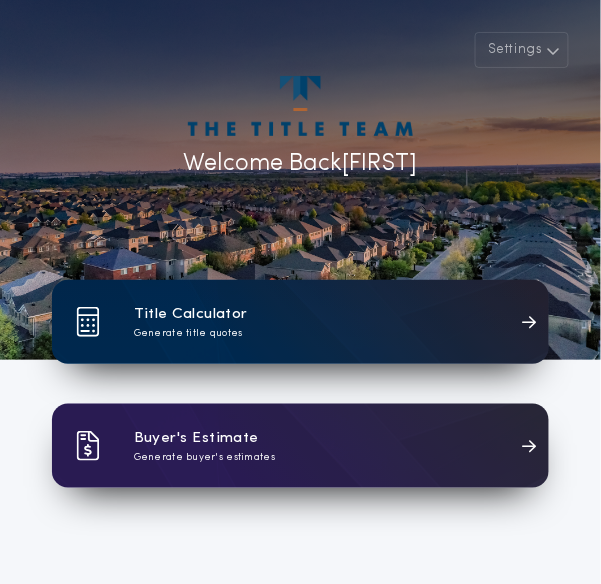 click on "Title Calculator" at bounding box center (191, 314) 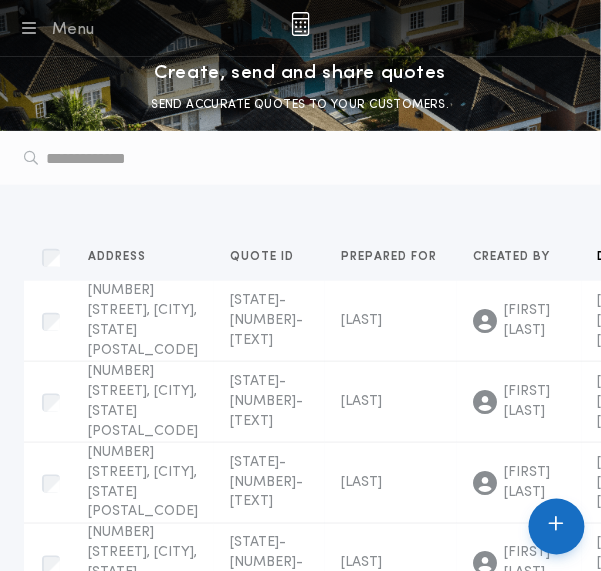 click at bounding box center (557, 524) 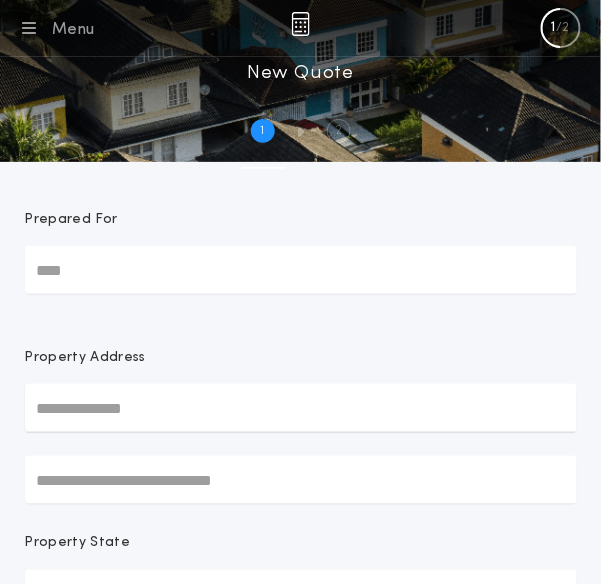 click on "Prepared For" at bounding box center (301, 270) 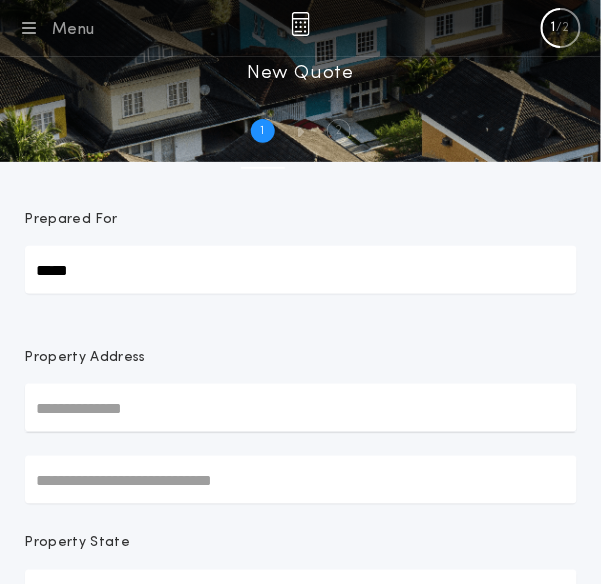 type on "*****" 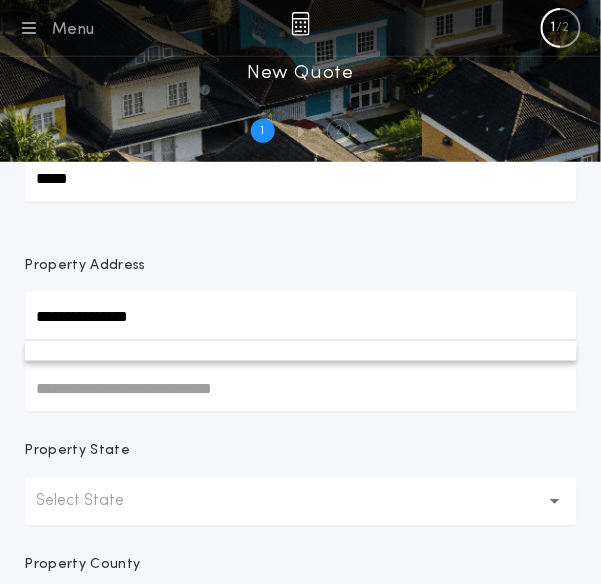 scroll, scrollTop: 94, scrollLeft: 0, axis: vertical 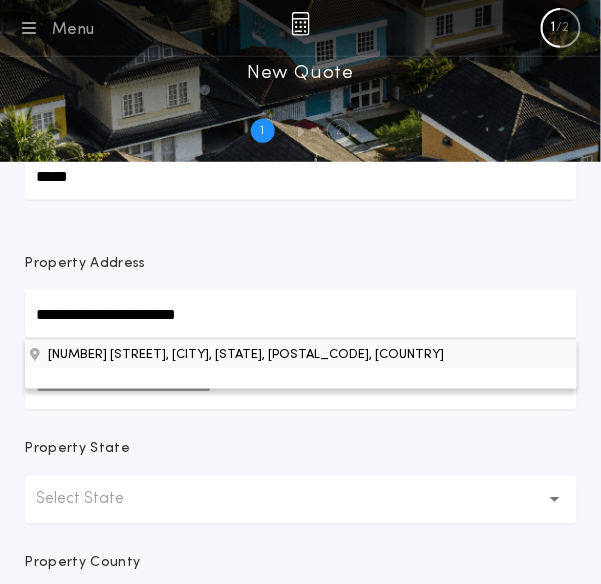 click on "[NUMBER] [STREET], [CITY], [STATE], [POSTAL_CODE], [COUNTRY]" at bounding box center (301, 354) 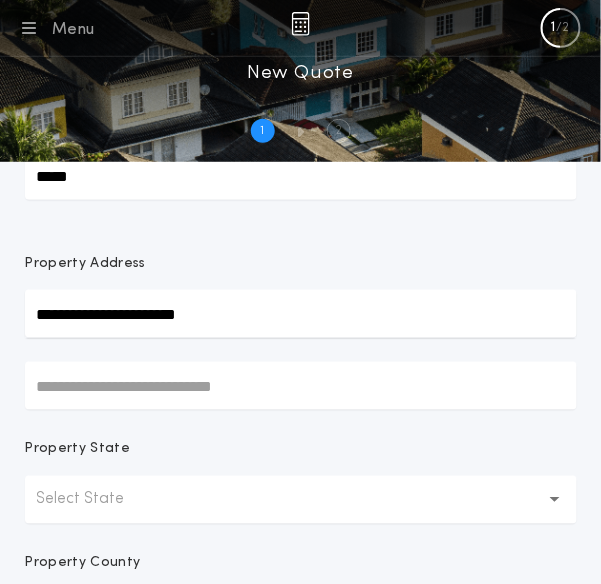 type on "**********" 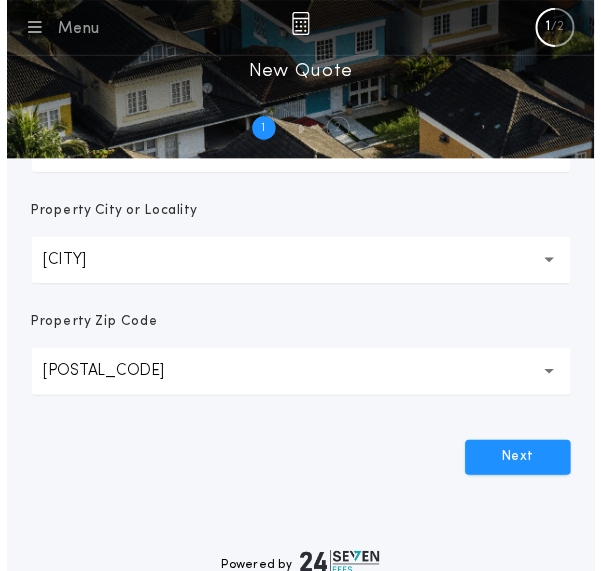 scroll, scrollTop: 556, scrollLeft: 0, axis: vertical 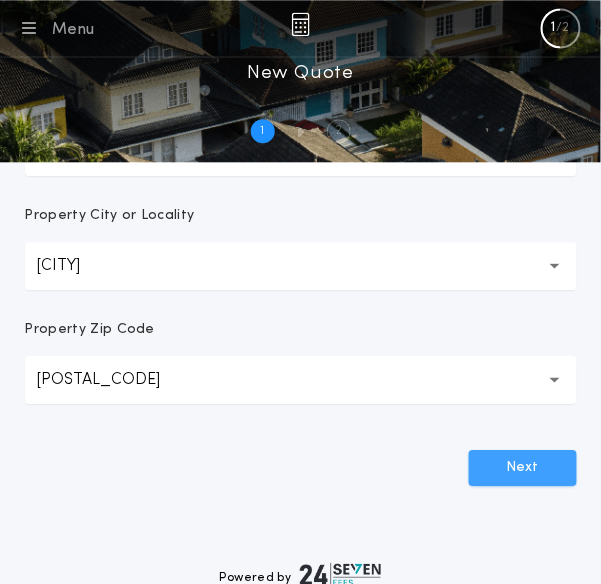 click on "Next" at bounding box center [523, 468] 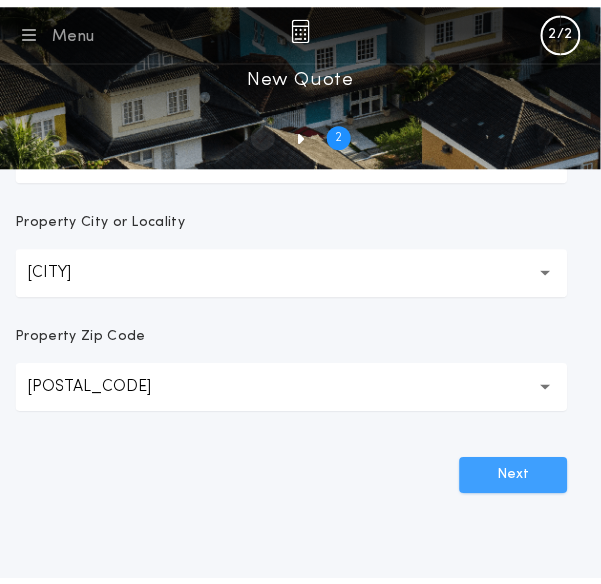 scroll, scrollTop: 0, scrollLeft: 0, axis: both 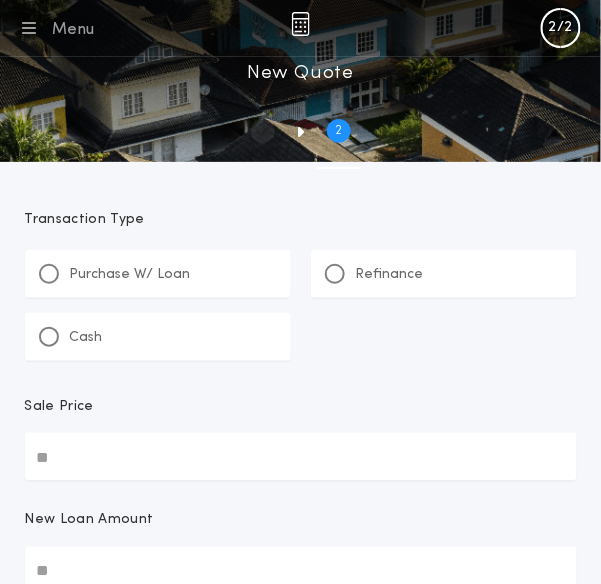 click on "Purchase W/ Loan" at bounding box center [130, 275] 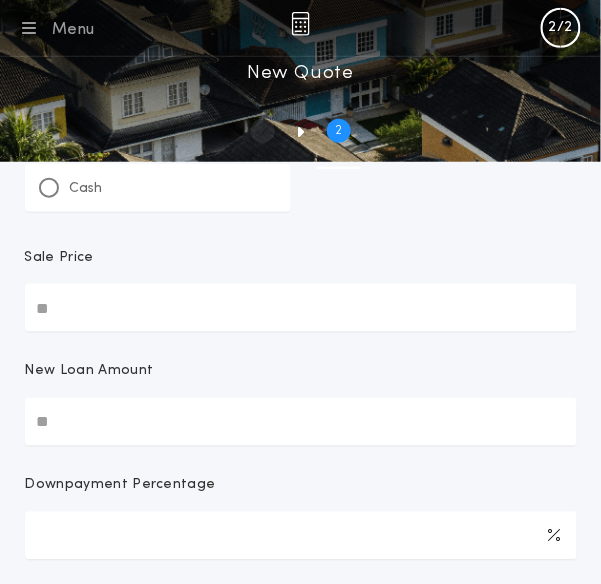 scroll, scrollTop: 154, scrollLeft: 0, axis: vertical 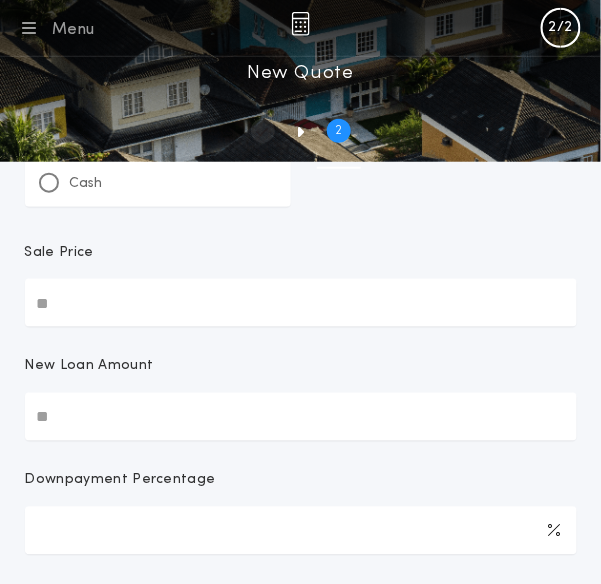 click on "Sale Price" at bounding box center [301, 303] 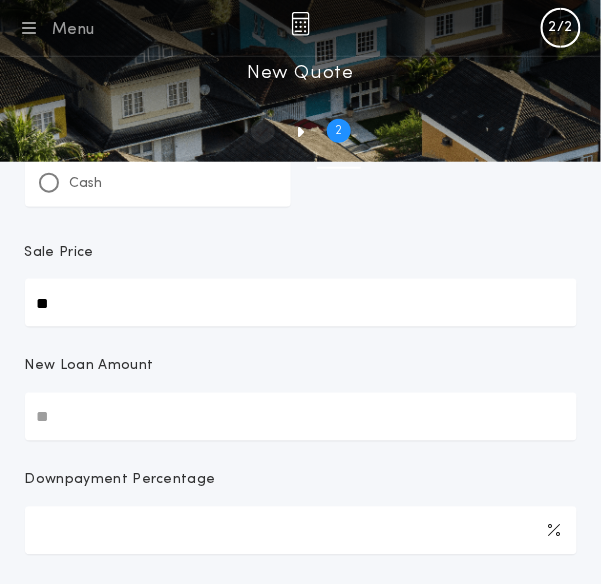 type on "**" 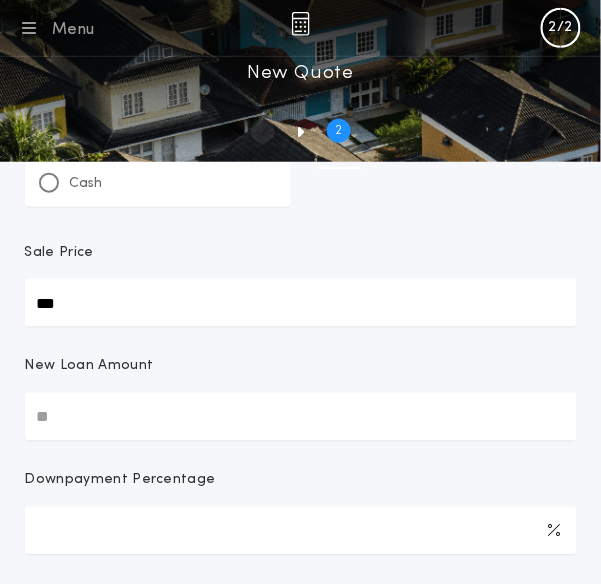 type on "***" 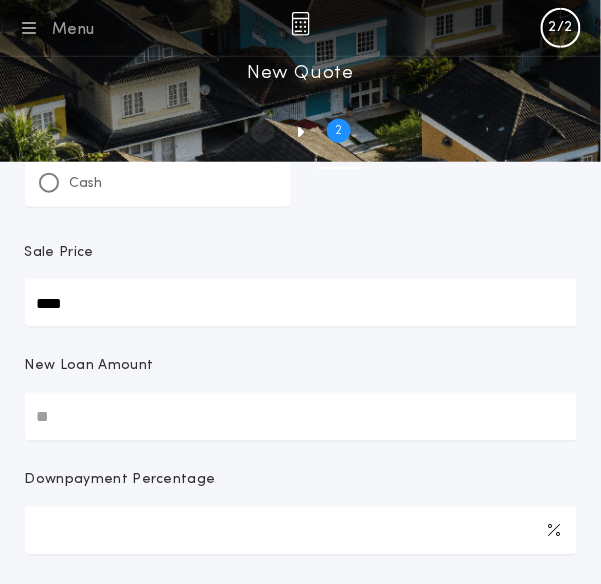 type on "****" 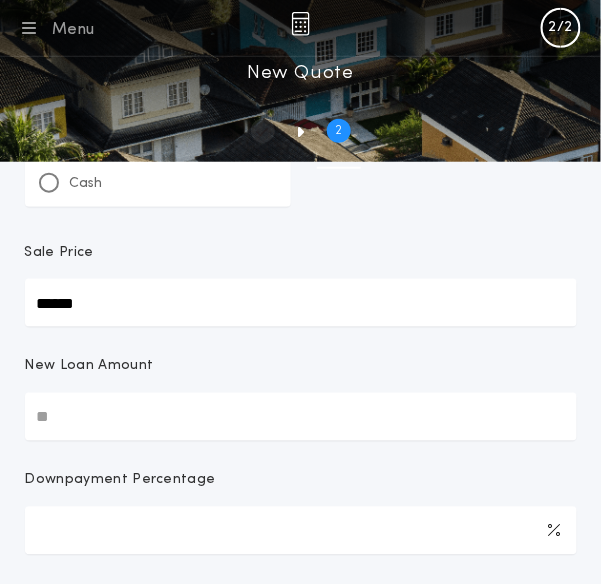 type on "******" 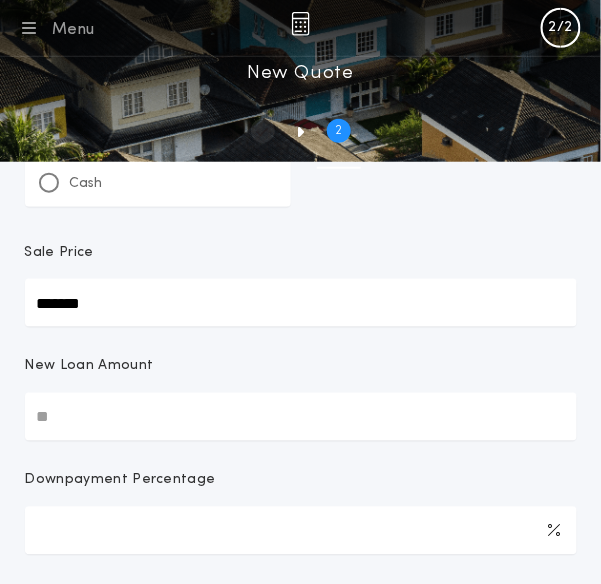 type on "*******" 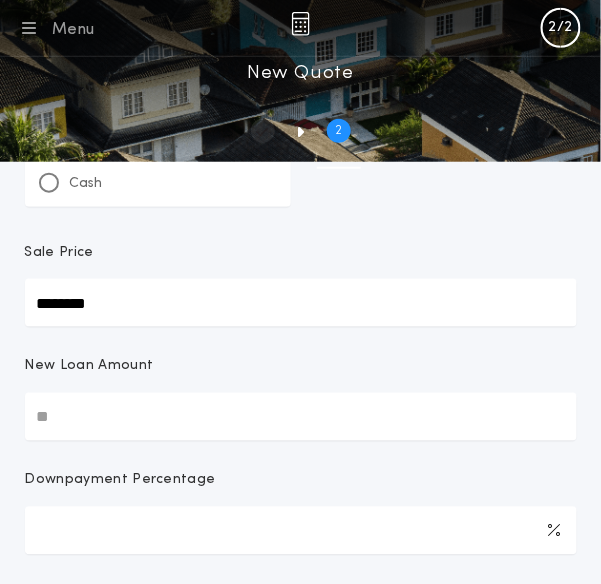 type on "********" 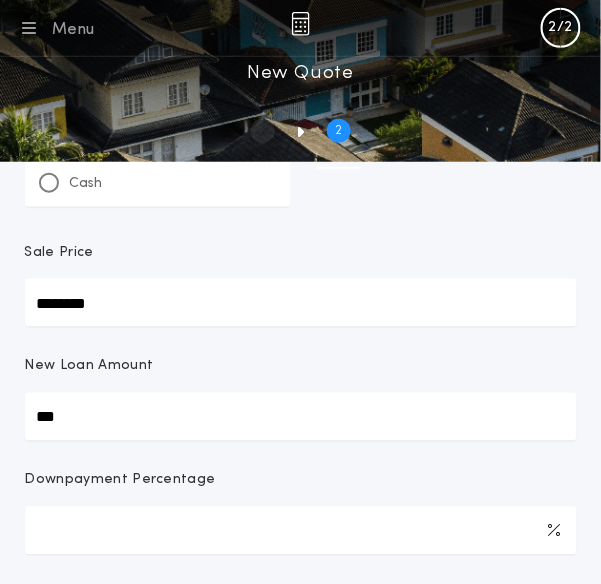 type on "****" 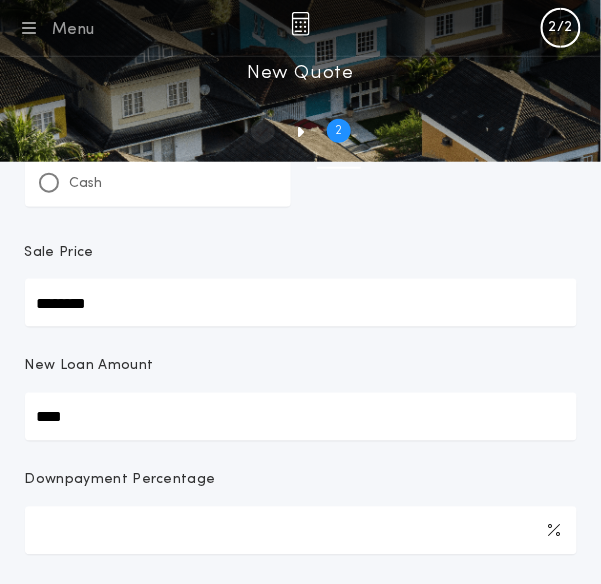 type on "******" 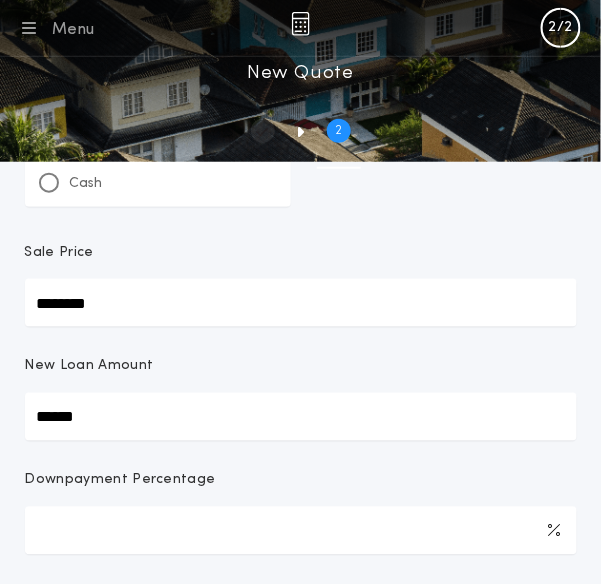 type on "*******" 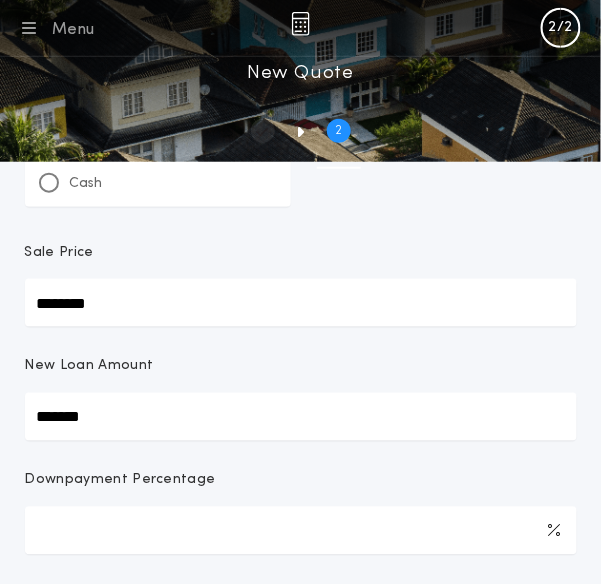 type on "********" 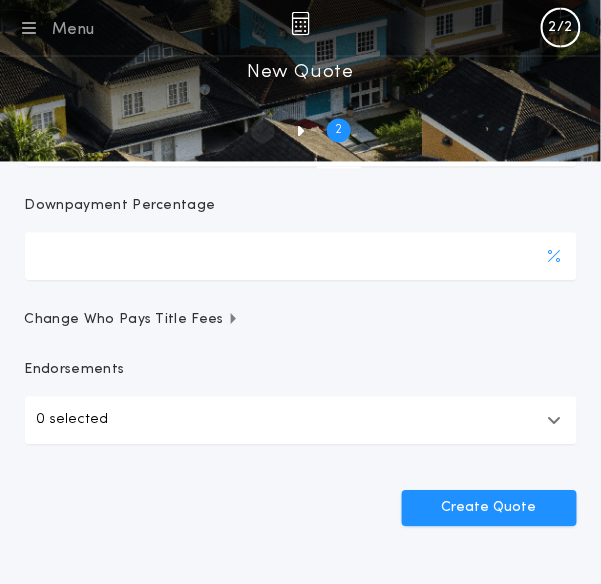 scroll, scrollTop: 464, scrollLeft: 0, axis: vertical 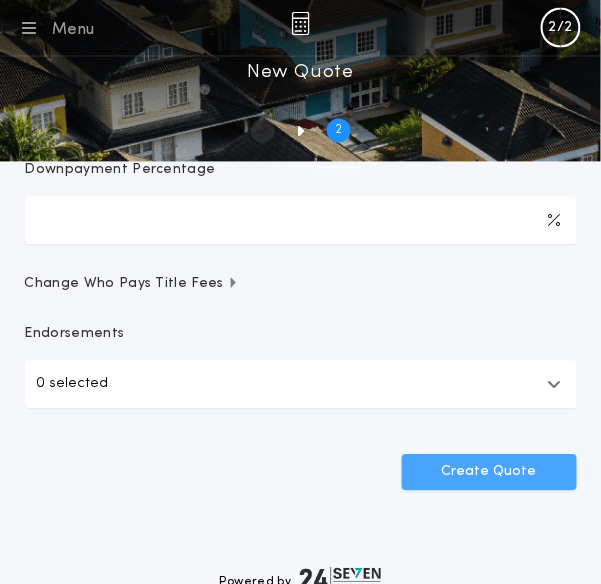 type on "********" 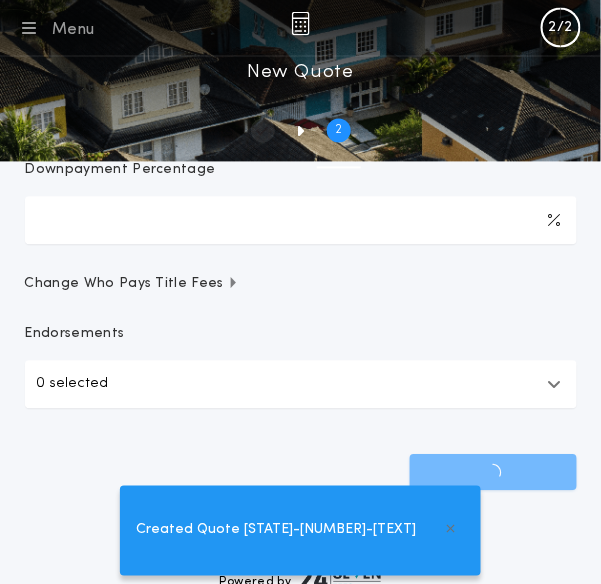 scroll, scrollTop: 0, scrollLeft: 0, axis: both 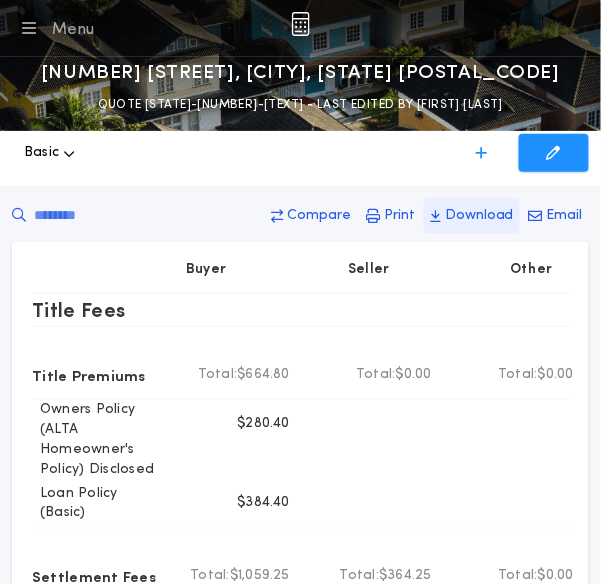 drag, startPoint x: 495, startPoint y: 217, endPoint x: 497, endPoint y: 204, distance: 13.152946 